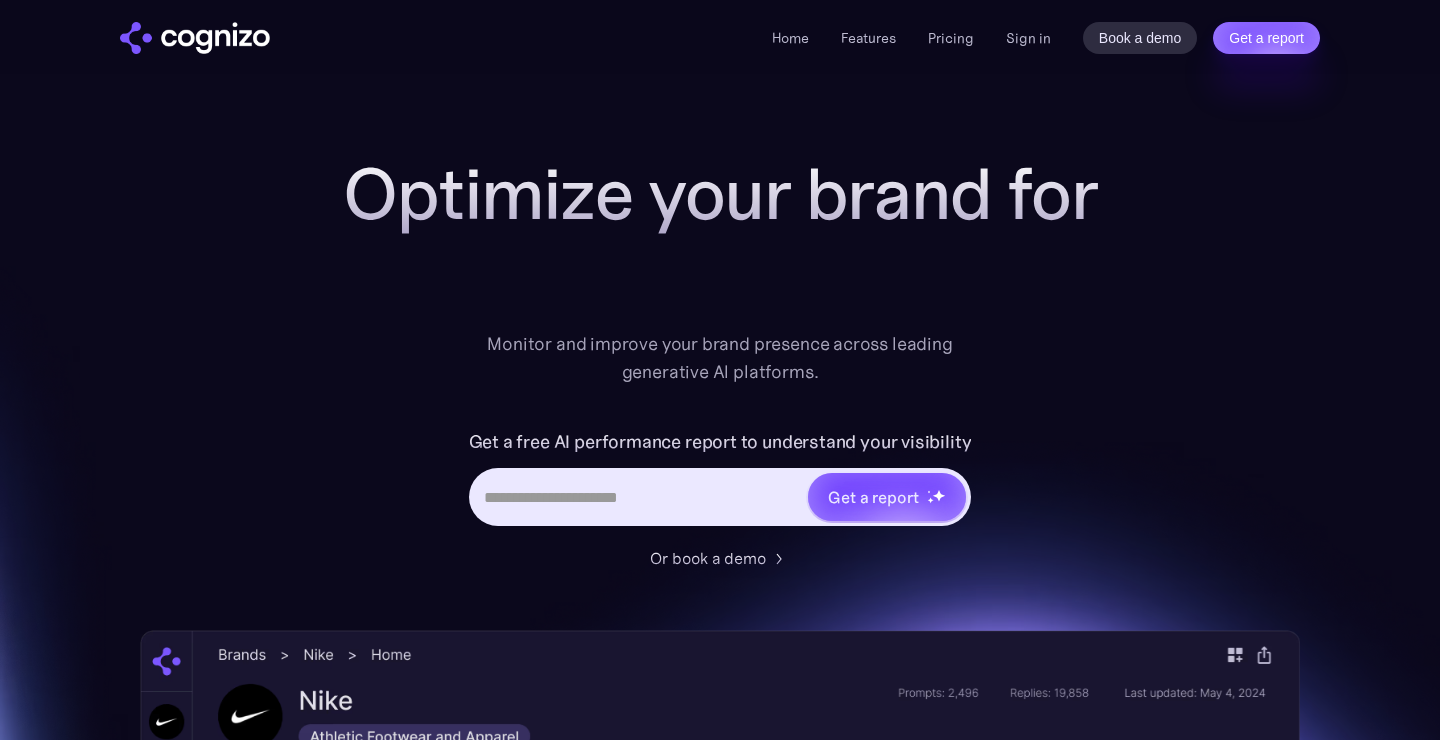 scroll, scrollTop: 0, scrollLeft: 0, axis: both 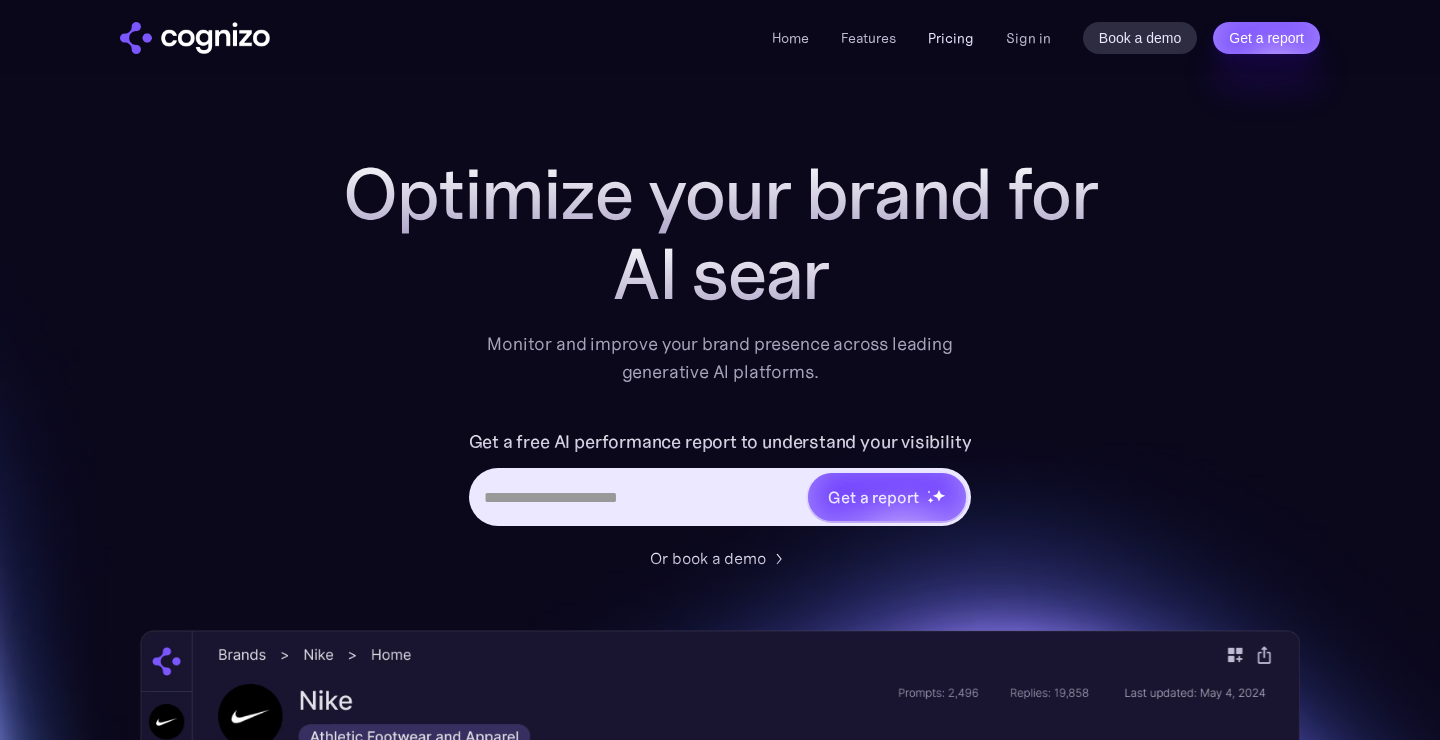 click on "Pricing" at bounding box center (951, 38) 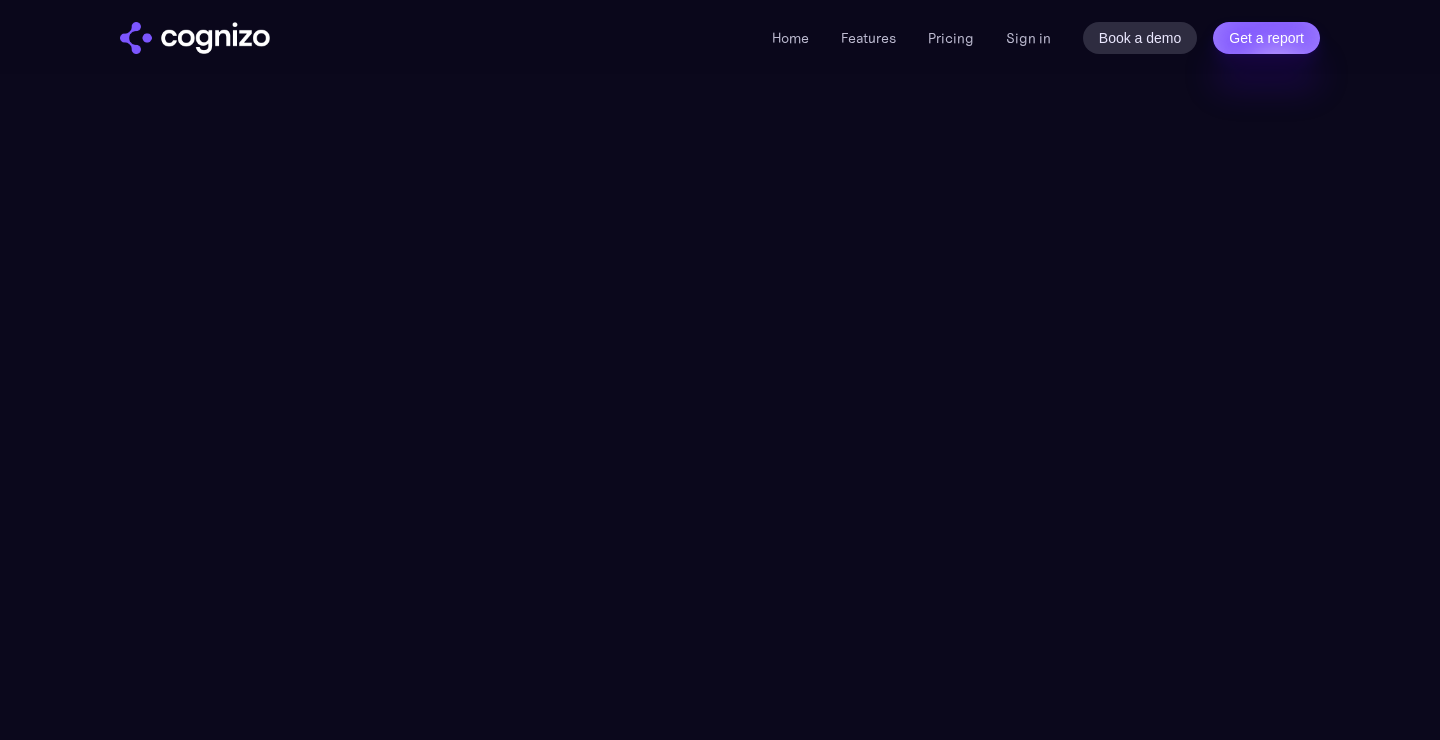 scroll, scrollTop: 0, scrollLeft: 0, axis: both 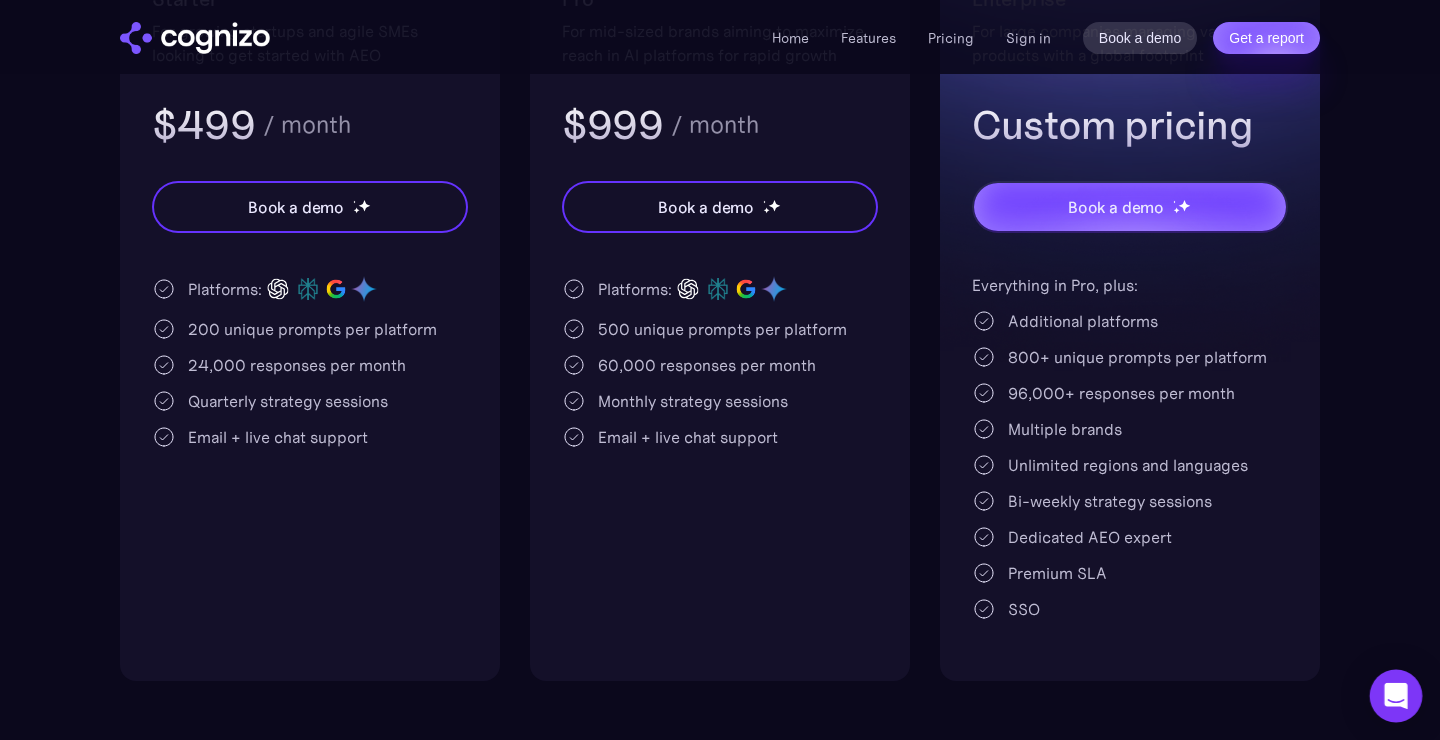click at bounding box center (1396, 696) 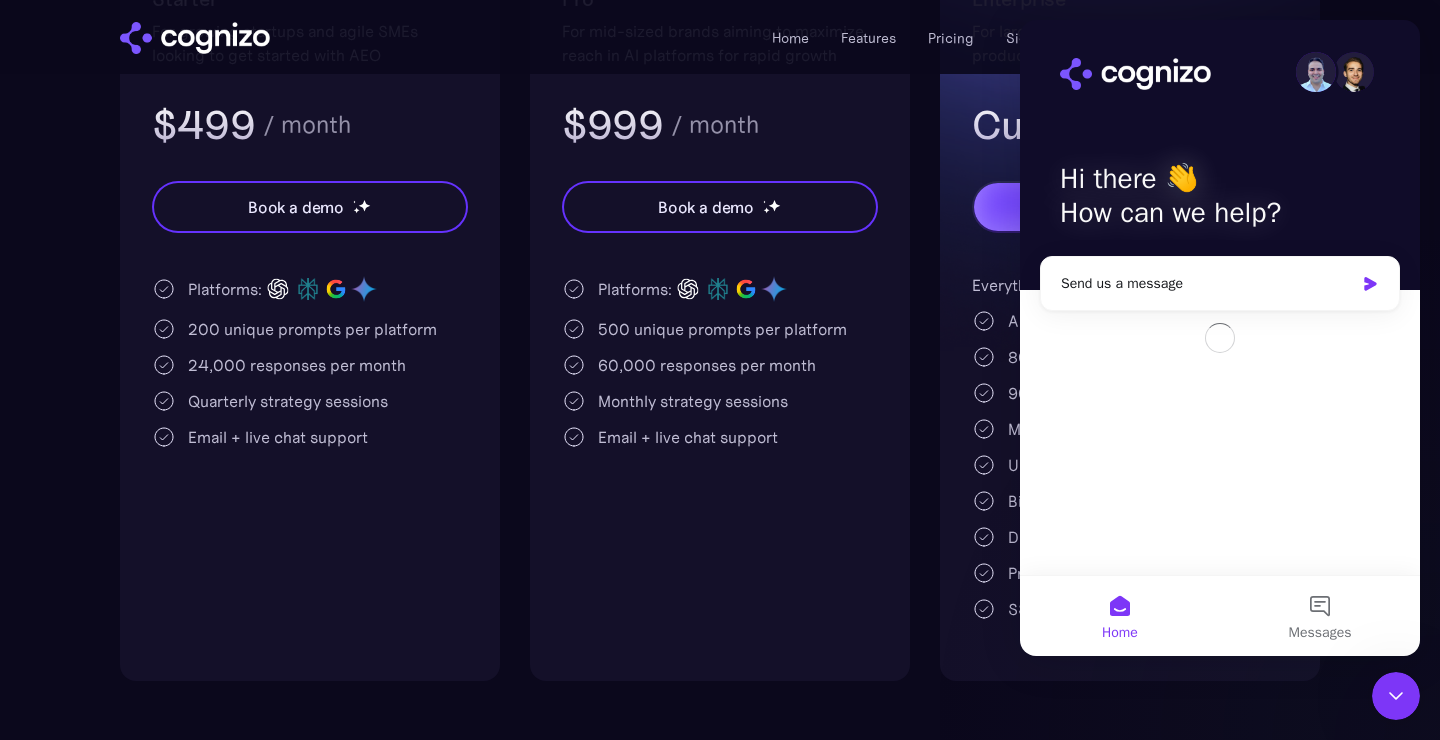 scroll, scrollTop: 0, scrollLeft: 0, axis: both 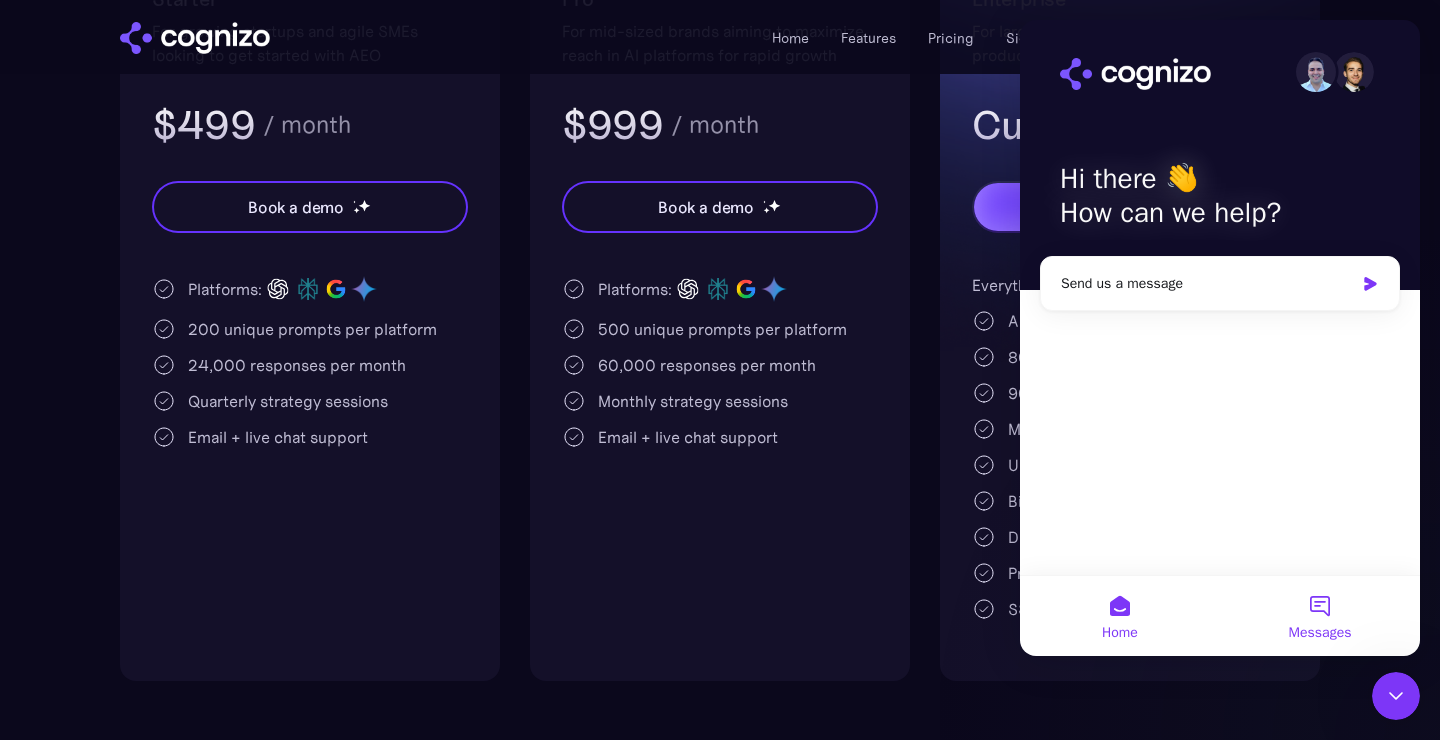 click on "Messages" at bounding box center [1320, 633] 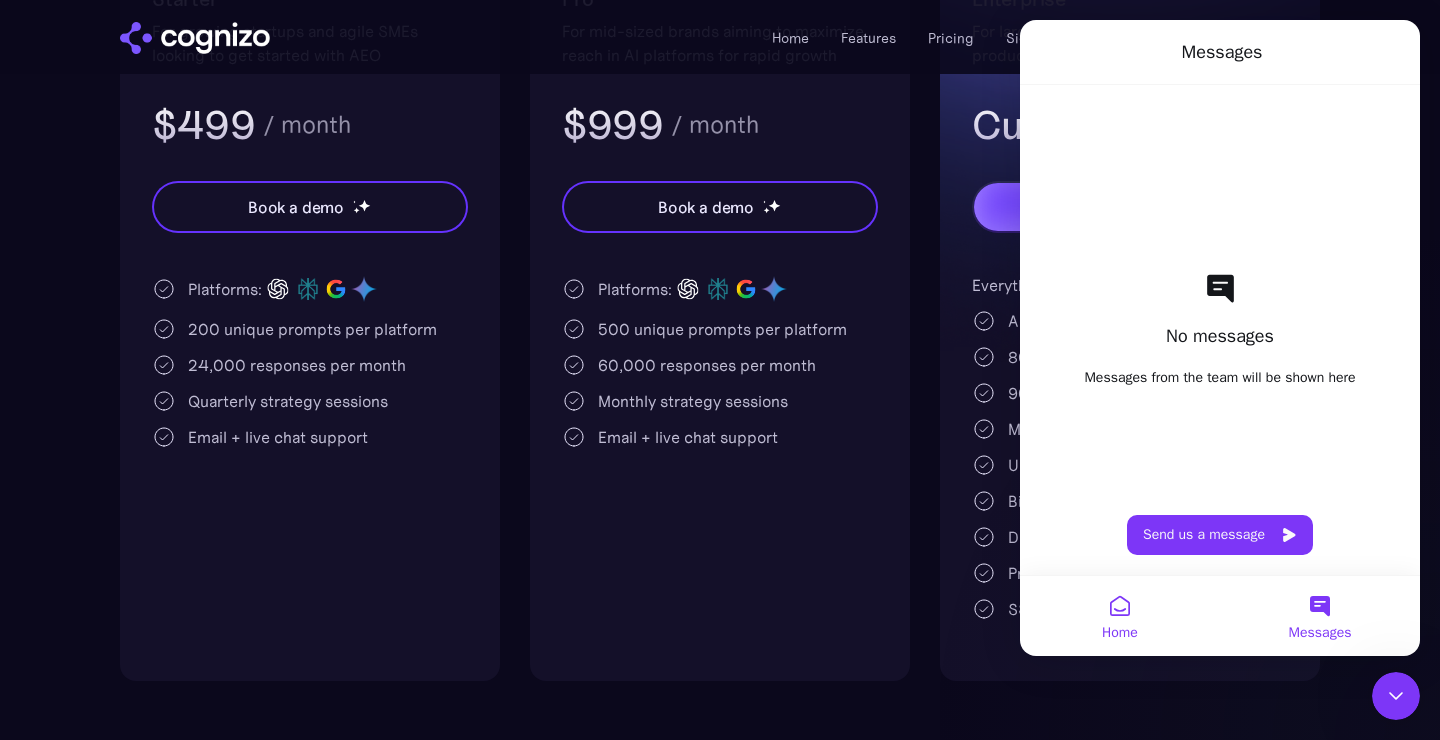 click on "Home" at bounding box center (1120, 616) 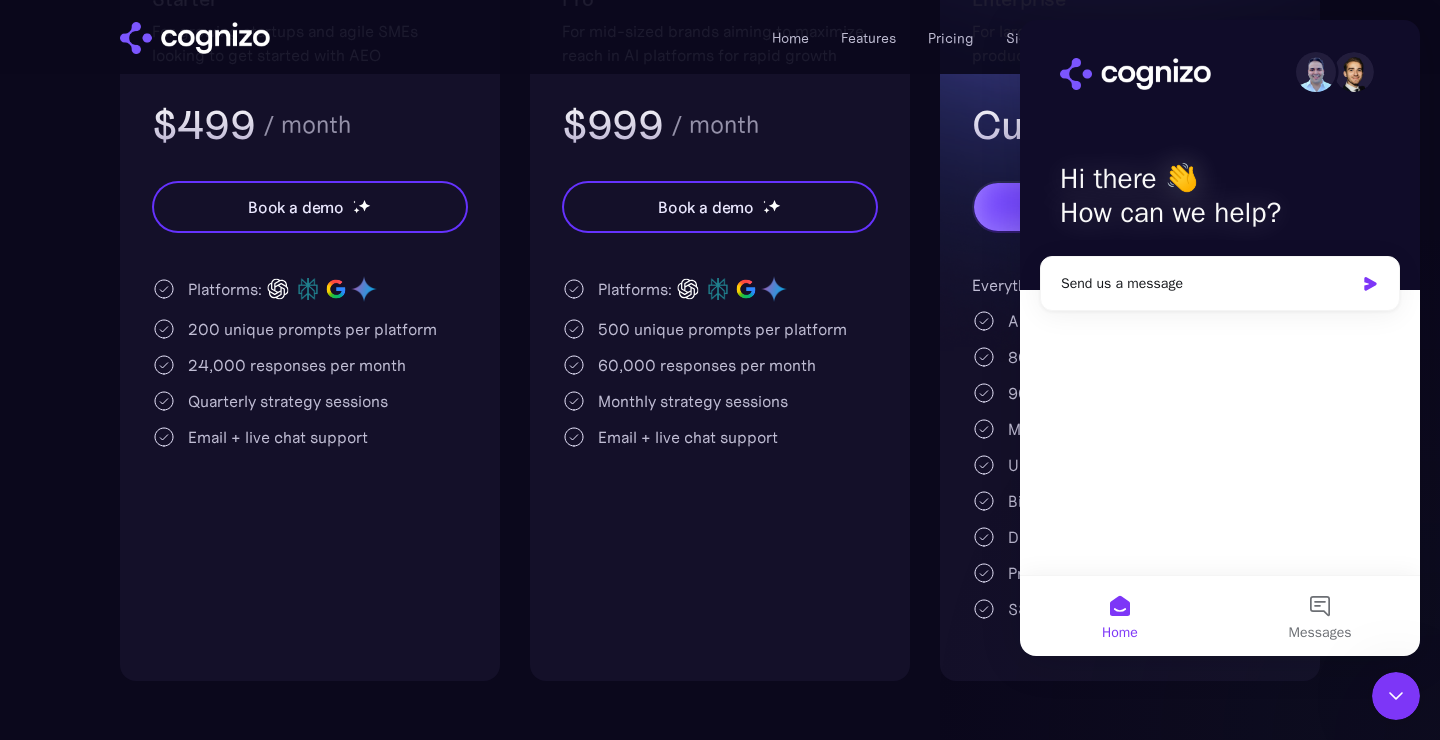 click on "Pro For mid-sized brands aiming to maximize reach in AI platforms for rapid growth $999 / month Book a demo Platforms: 500 unique prompts per platform 60,000 responses per month Monthly strategy sessions Email + live chat support" at bounding box center (720, 316) 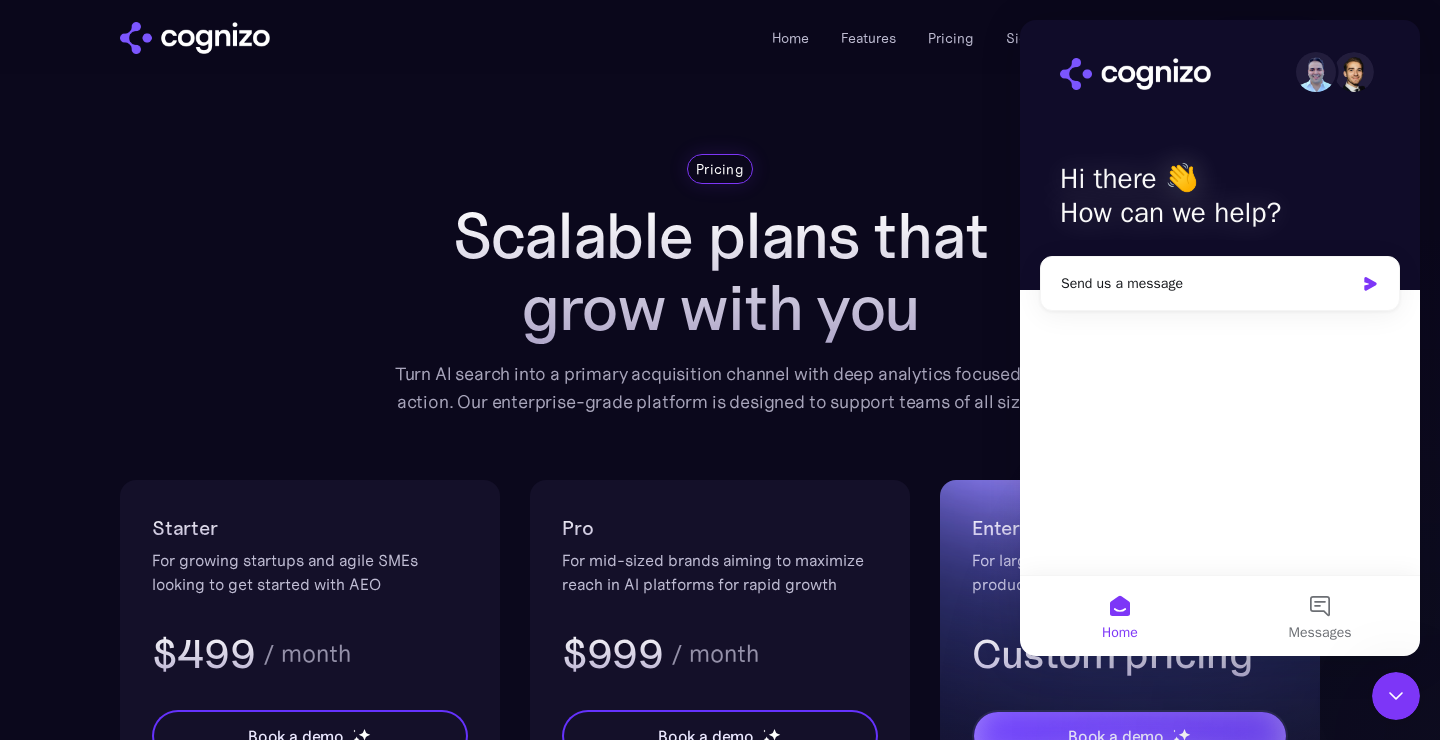 click on "**********" at bounding box center (720, 2818) 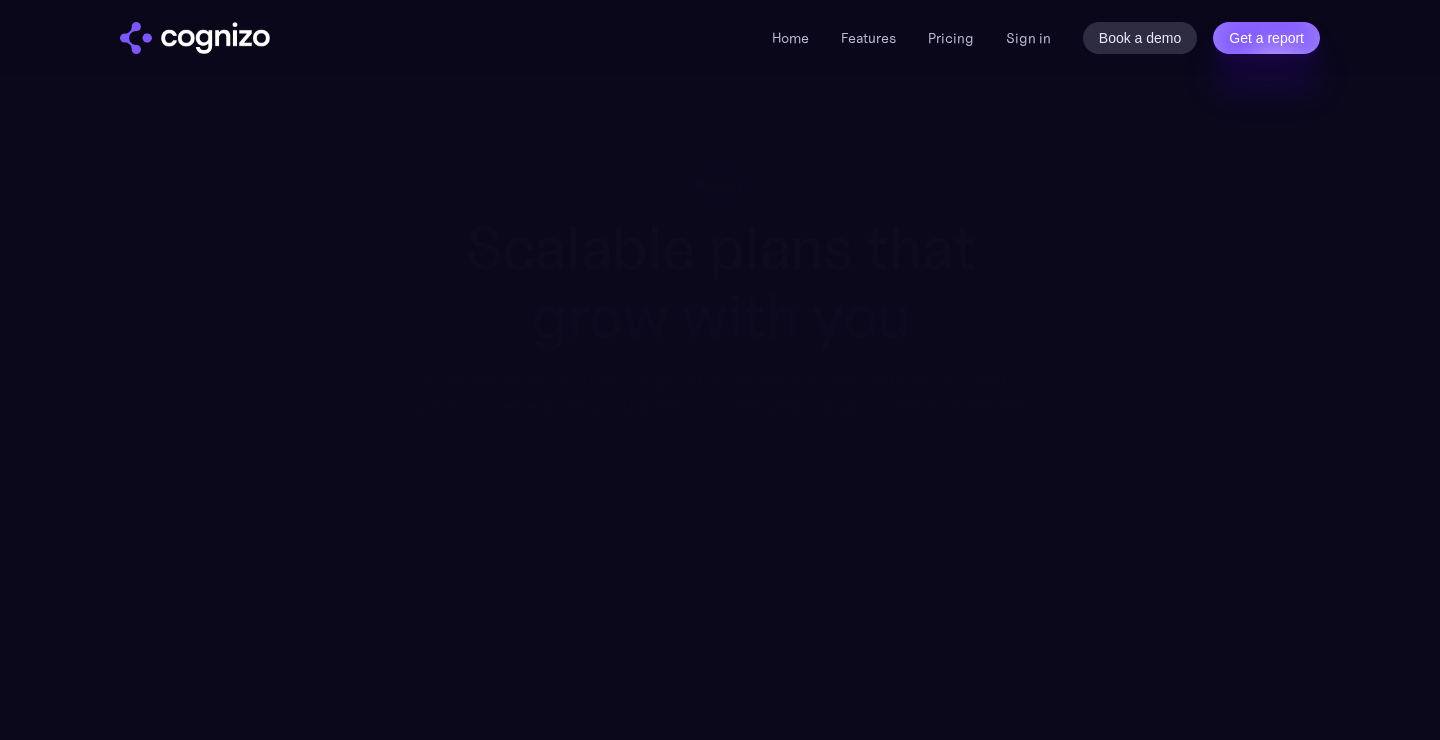 scroll, scrollTop: 16, scrollLeft: 0, axis: vertical 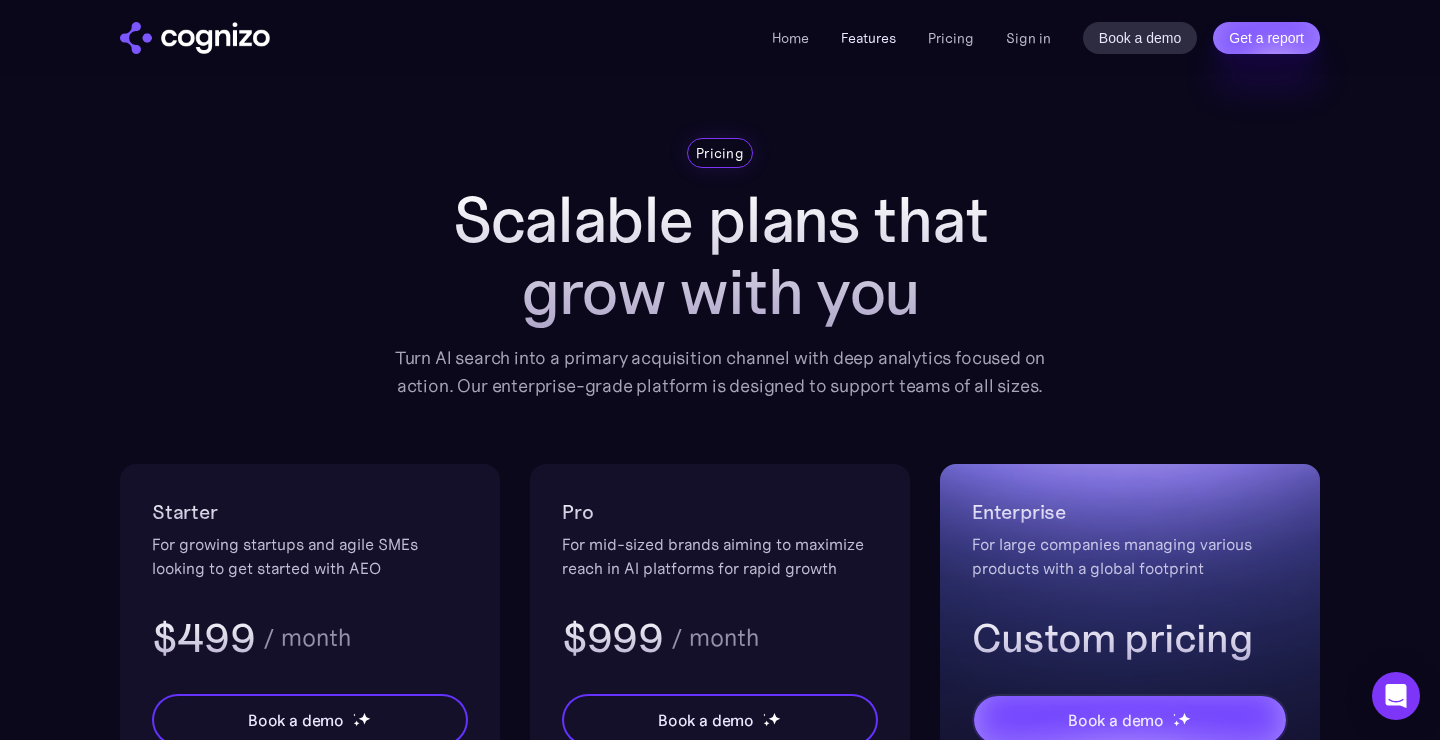 click on "Features" at bounding box center [868, 38] 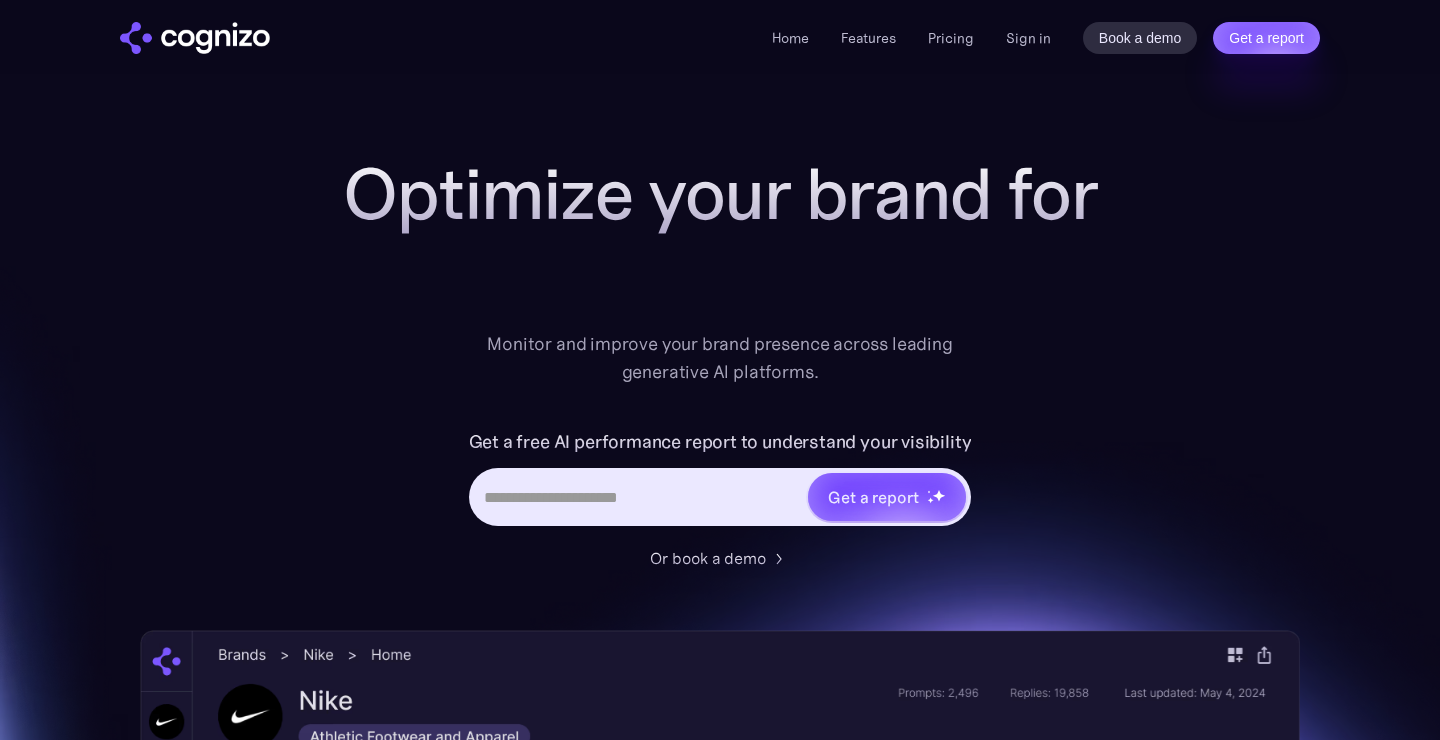 scroll, scrollTop: 3116, scrollLeft: 0, axis: vertical 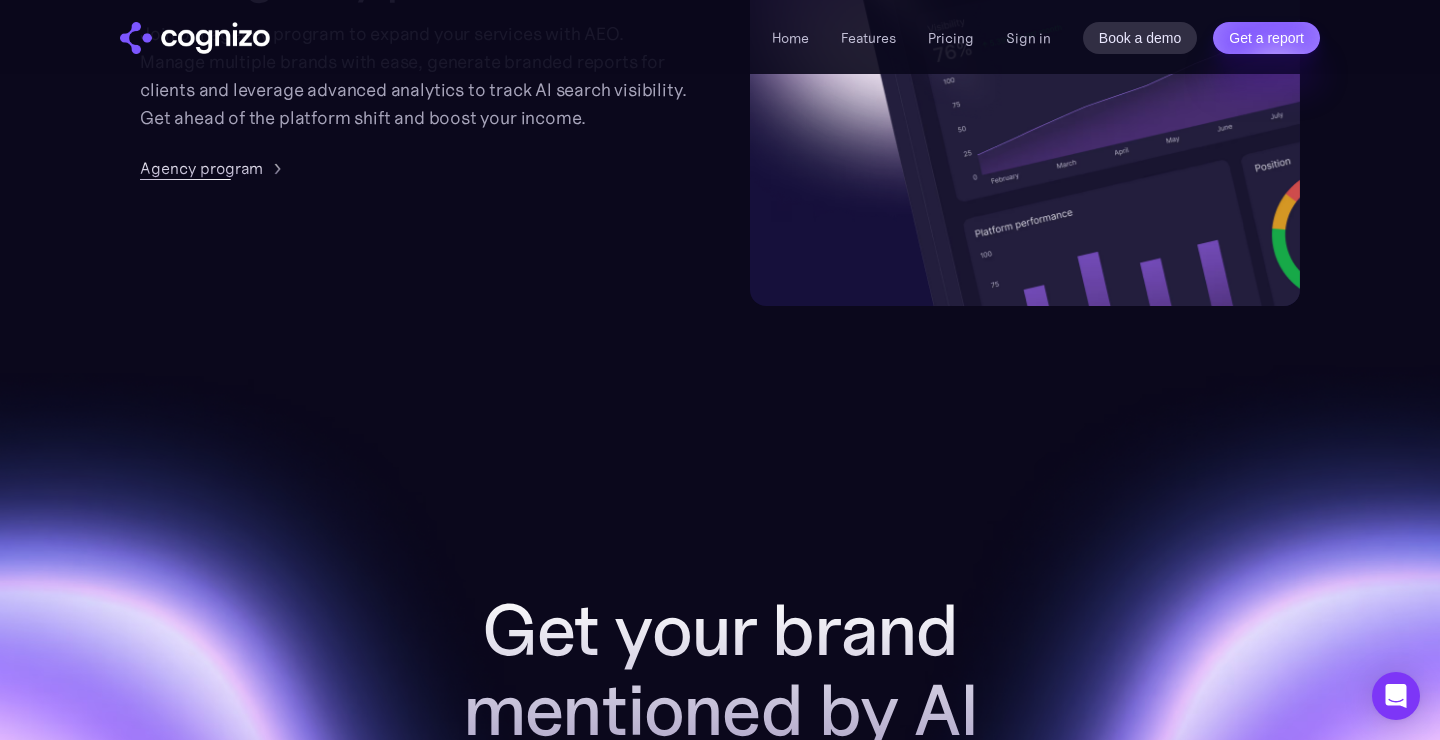 click at bounding box center [276, 168] 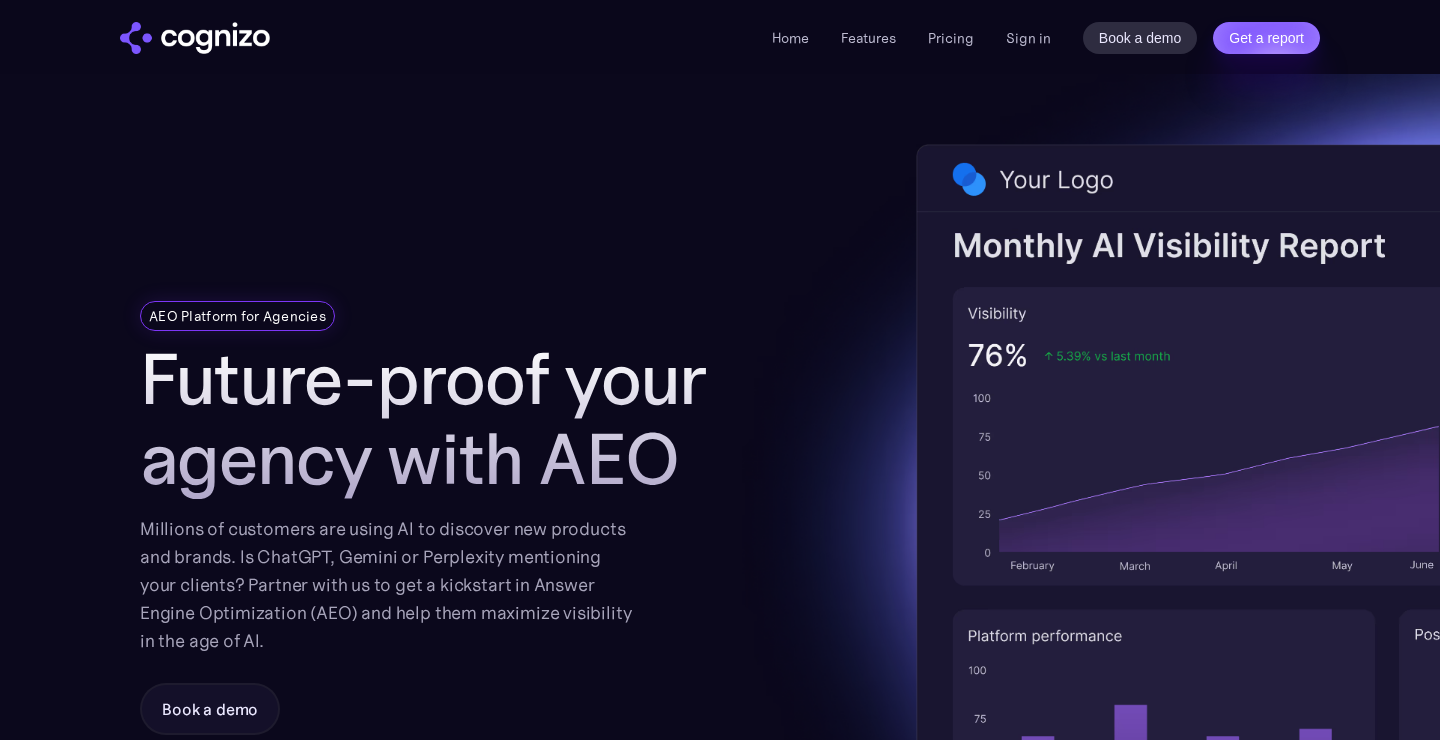 scroll, scrollTop: 0, scrollLeft: 0, axis: both 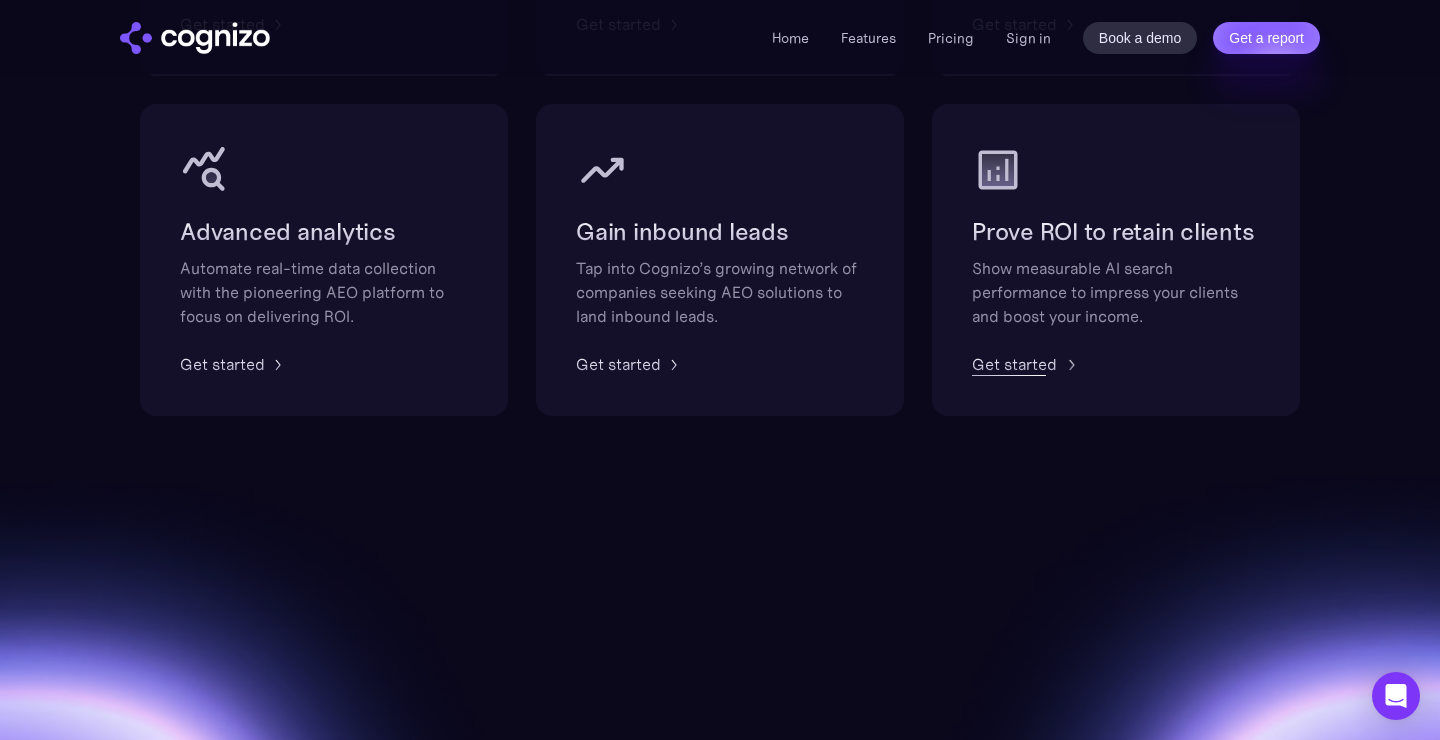 click on "Get started" at bounding box center [1014, 364] 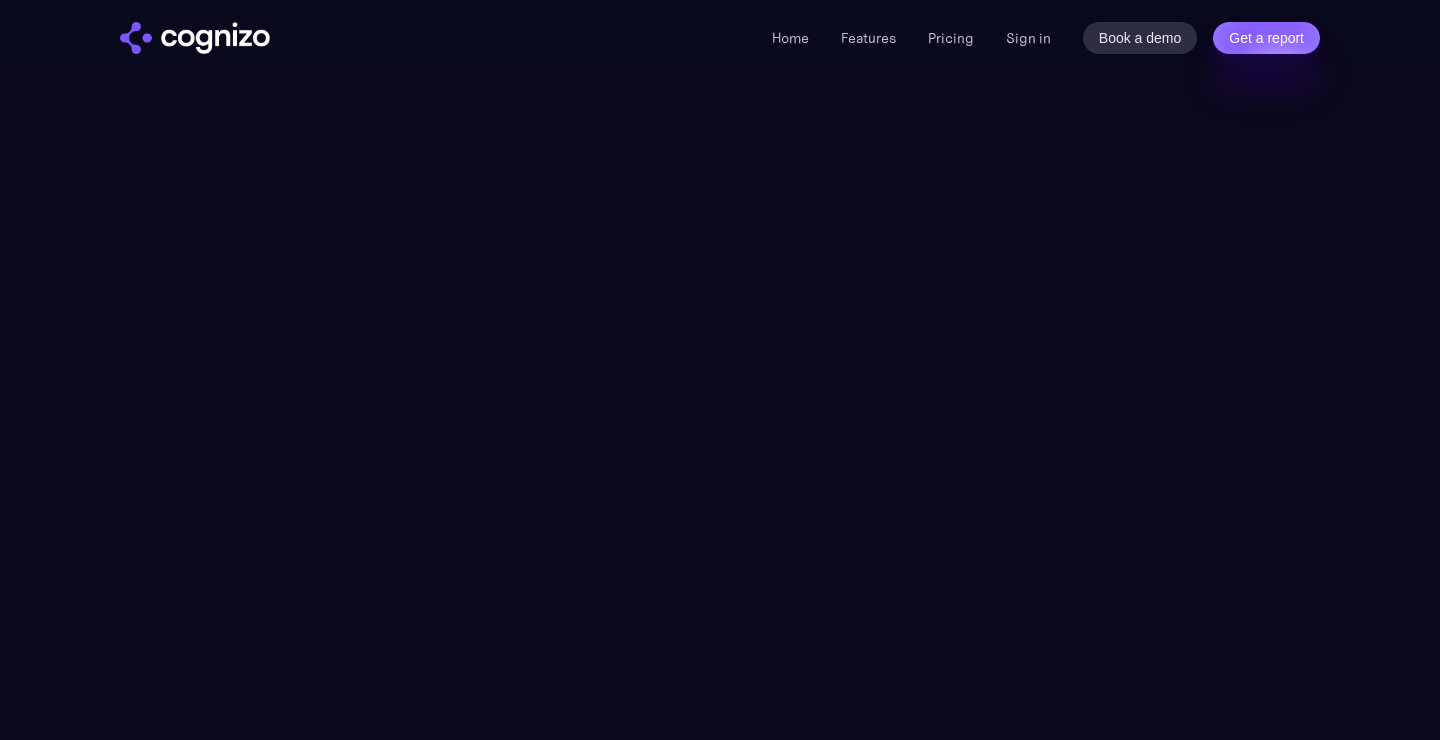 scroll, scrollTop: 0, scrollLeft: 0, axis: both 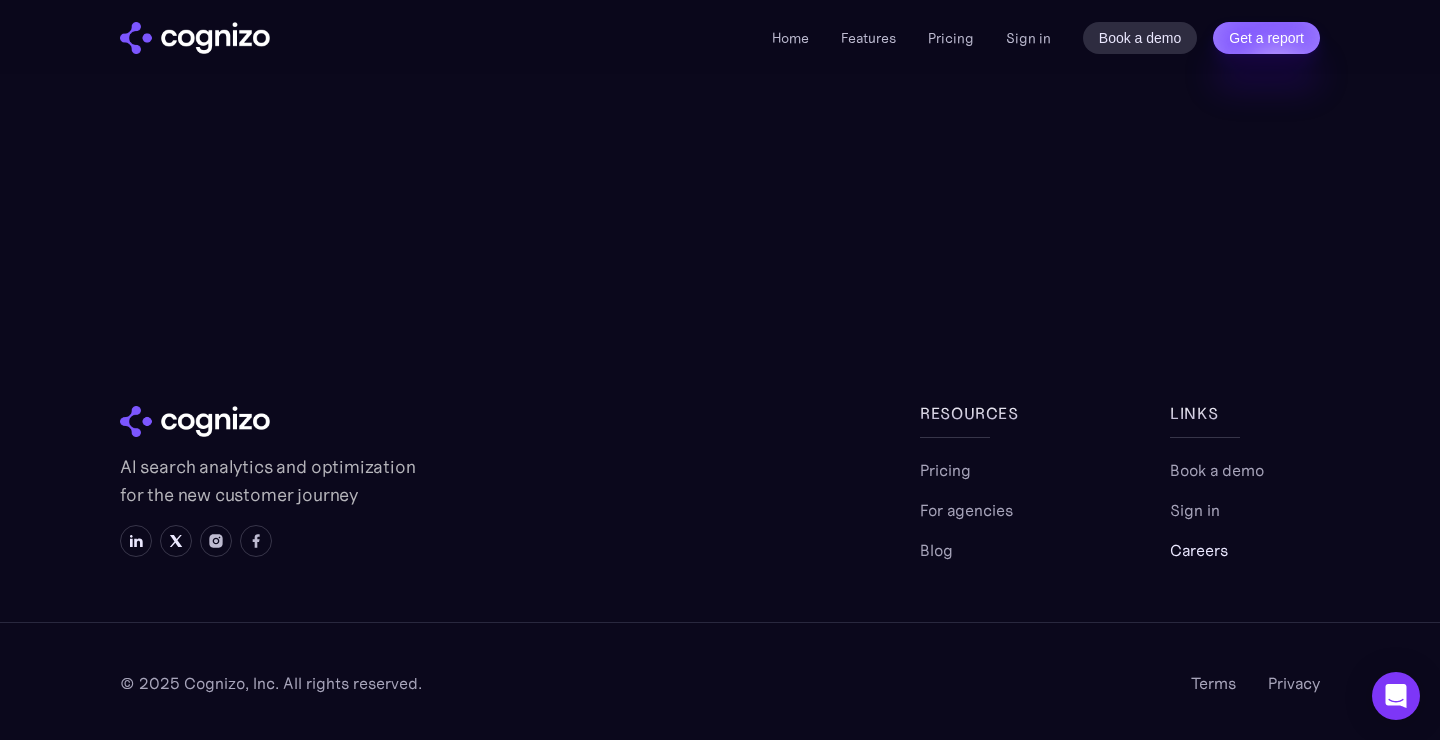 click on "Careers" at bounding box center [1199, 550] 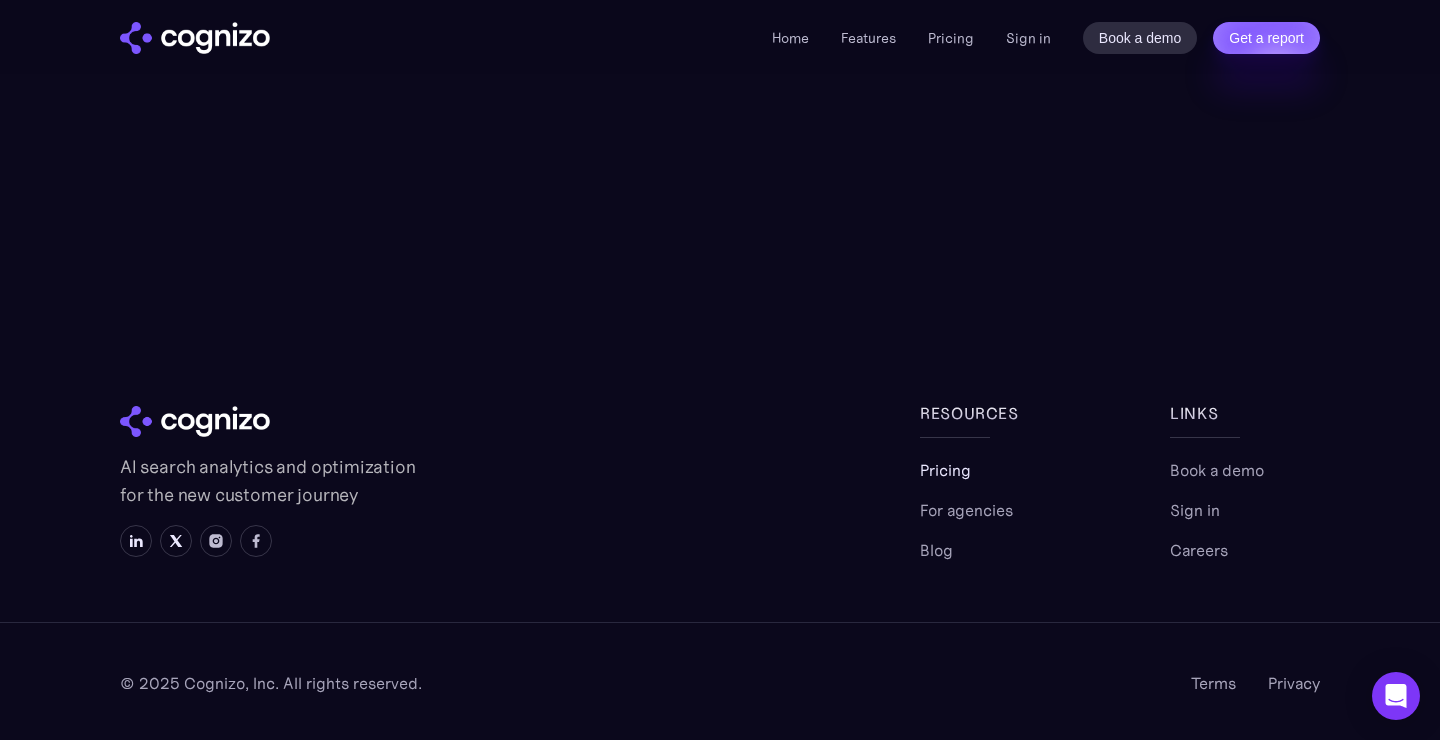 click on "Pricing" at bounding box center (945, 470) 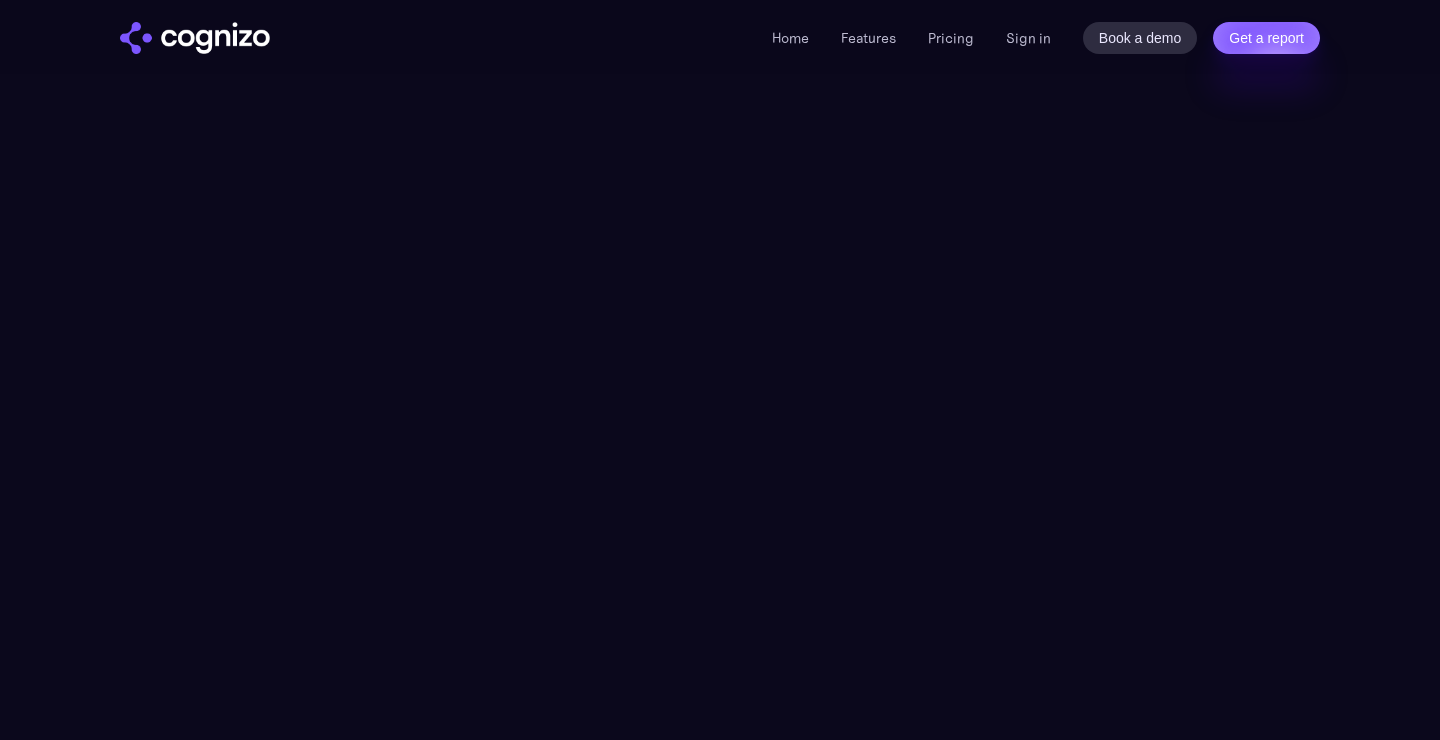 scroll, scrollTop: 0, scrollLeft: 0, axis: both 